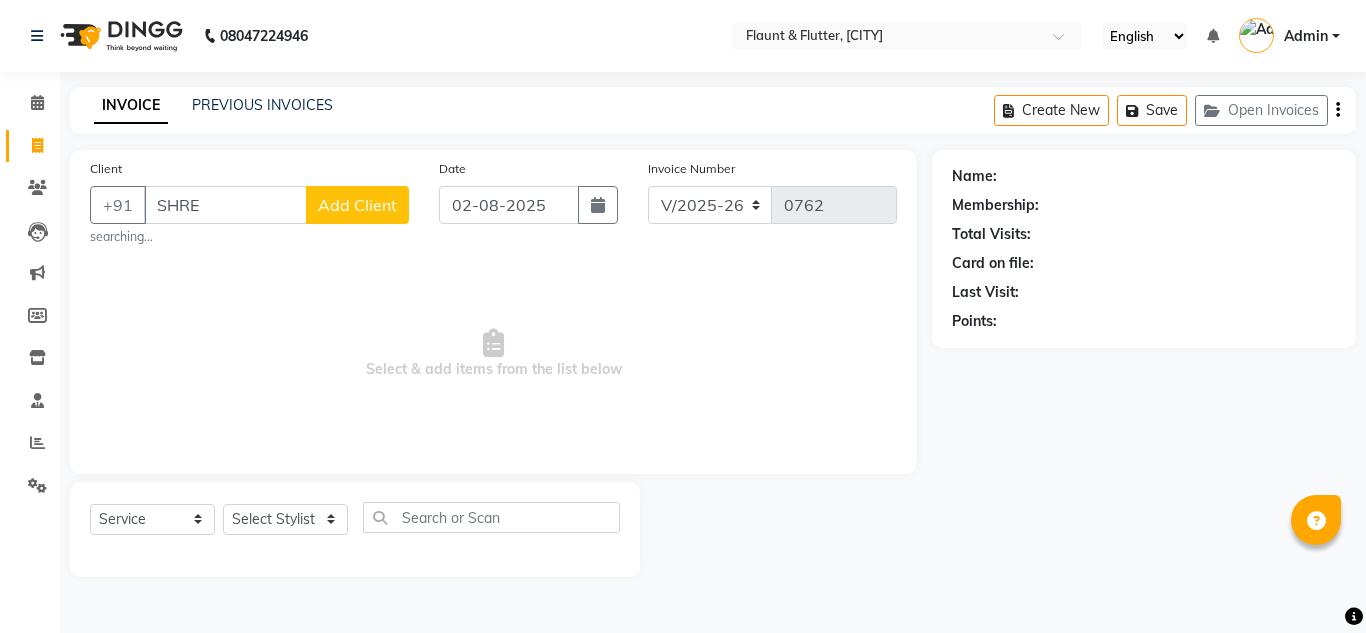 select on "4941" 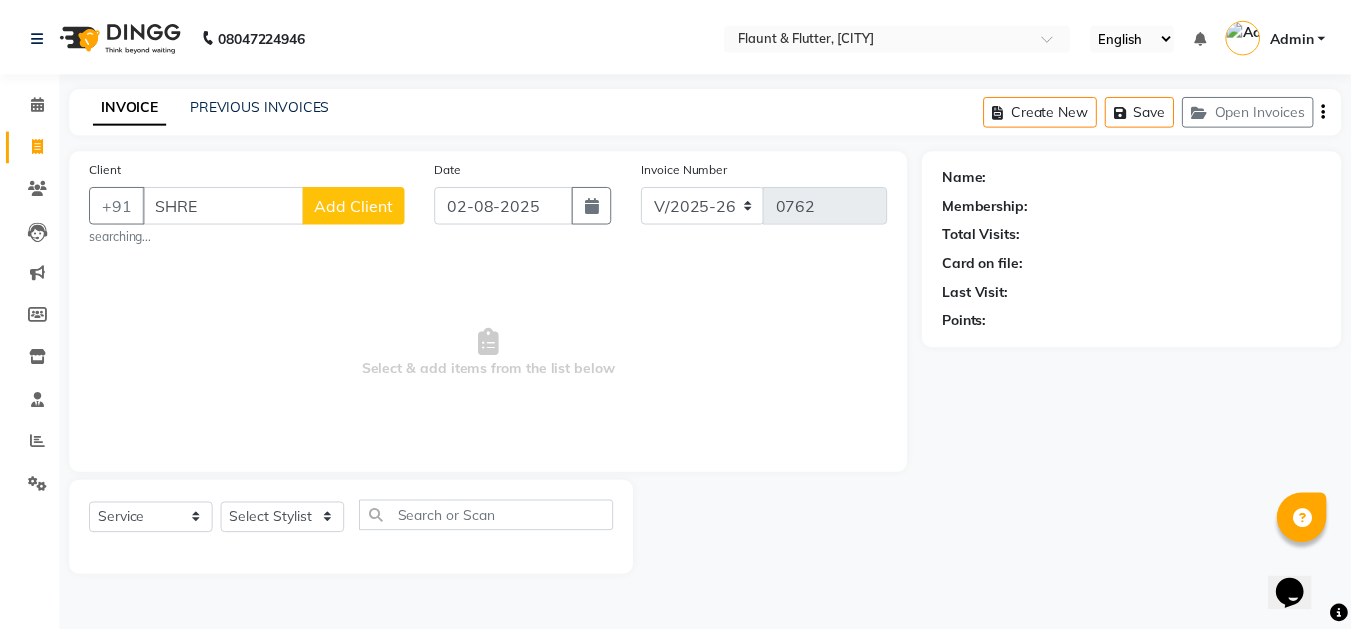 scroll, scrollTop: 0, scrollLeft: 0, axis: both 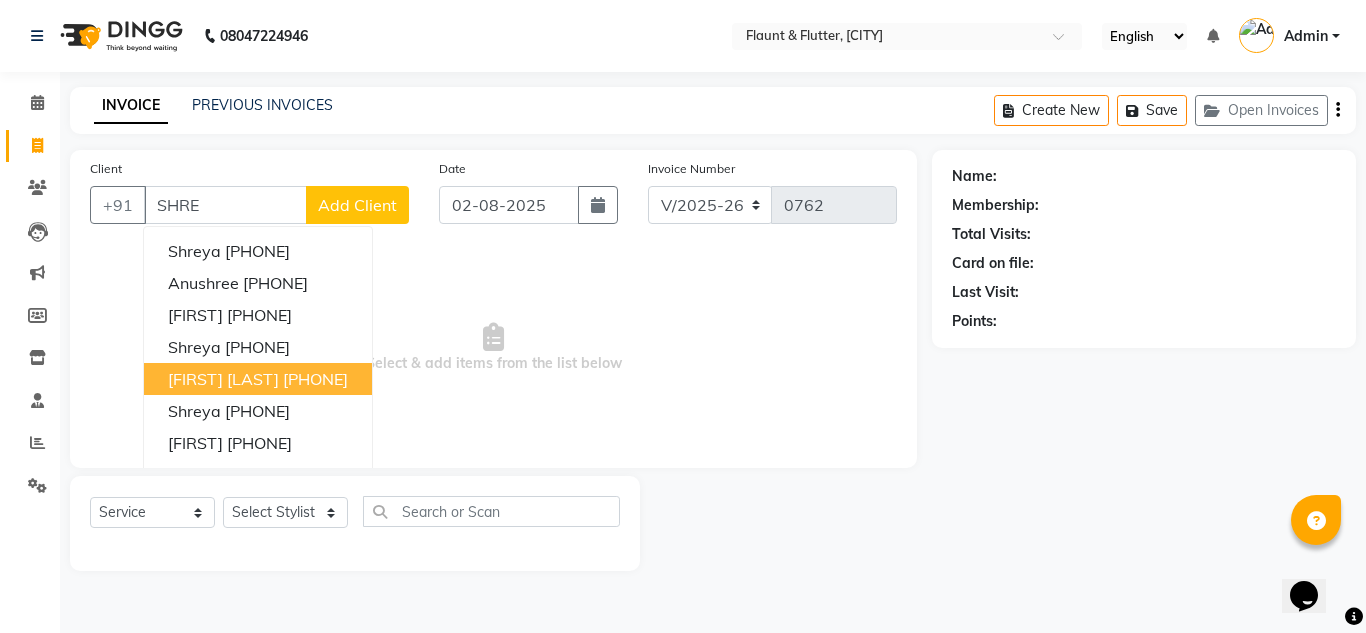 click on "[PHONE]" at bounding box center (315, 379) 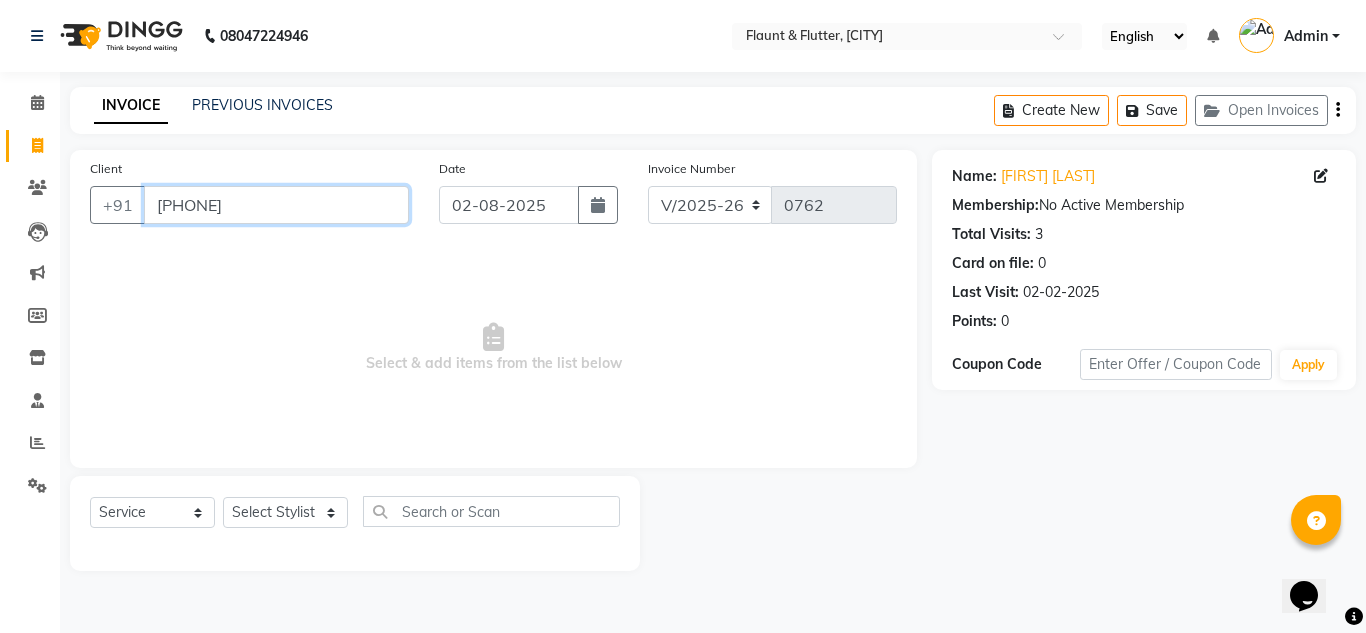 click on "[PHONE]" at bounding box center [276, 205] 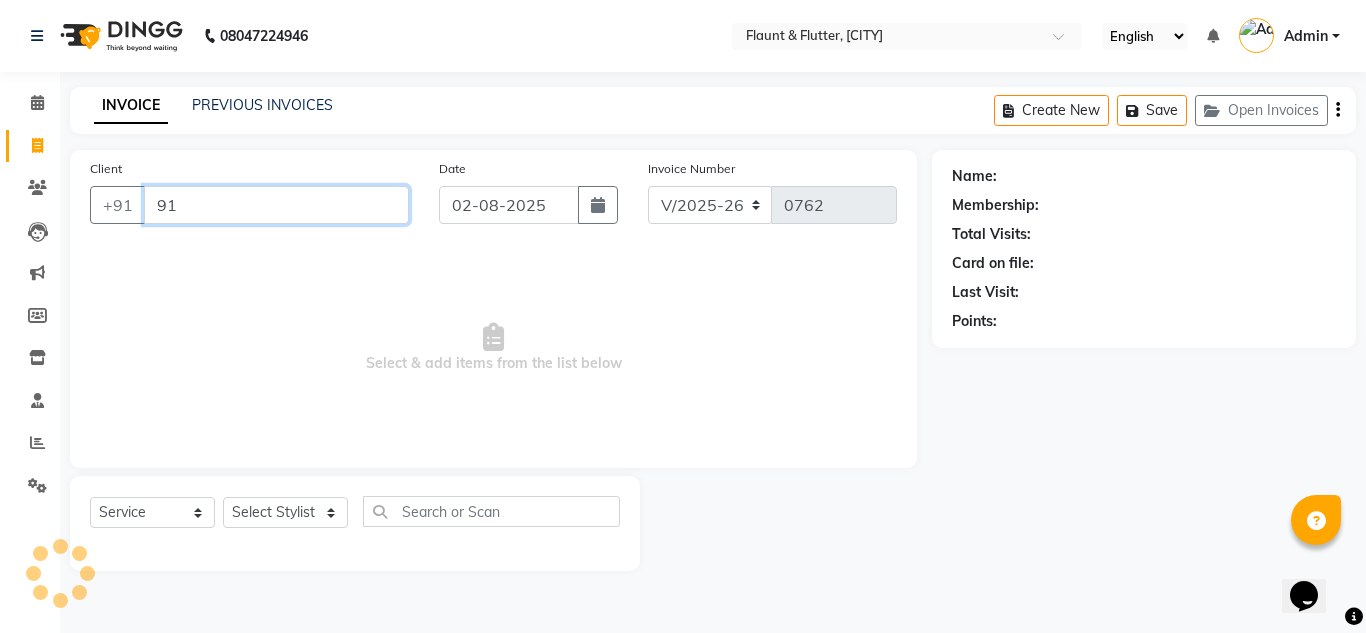 type on "9" 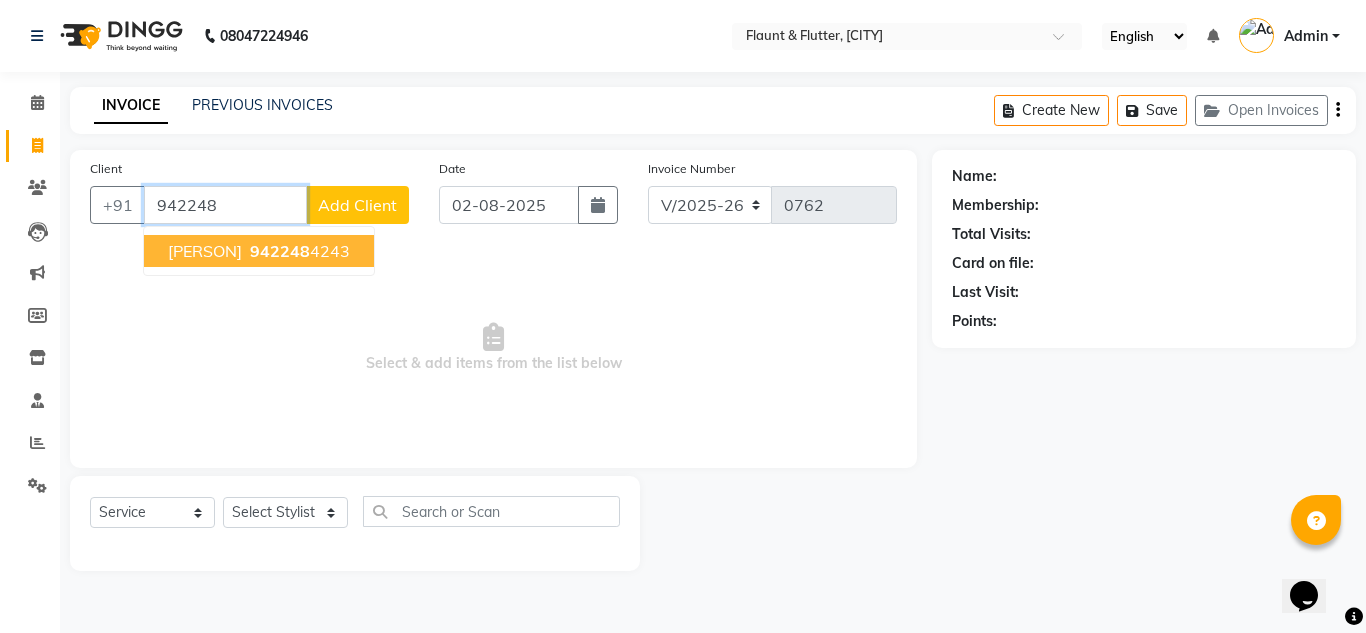click on "[PERSON] [PHONE]" at bounding box center [259, 251] 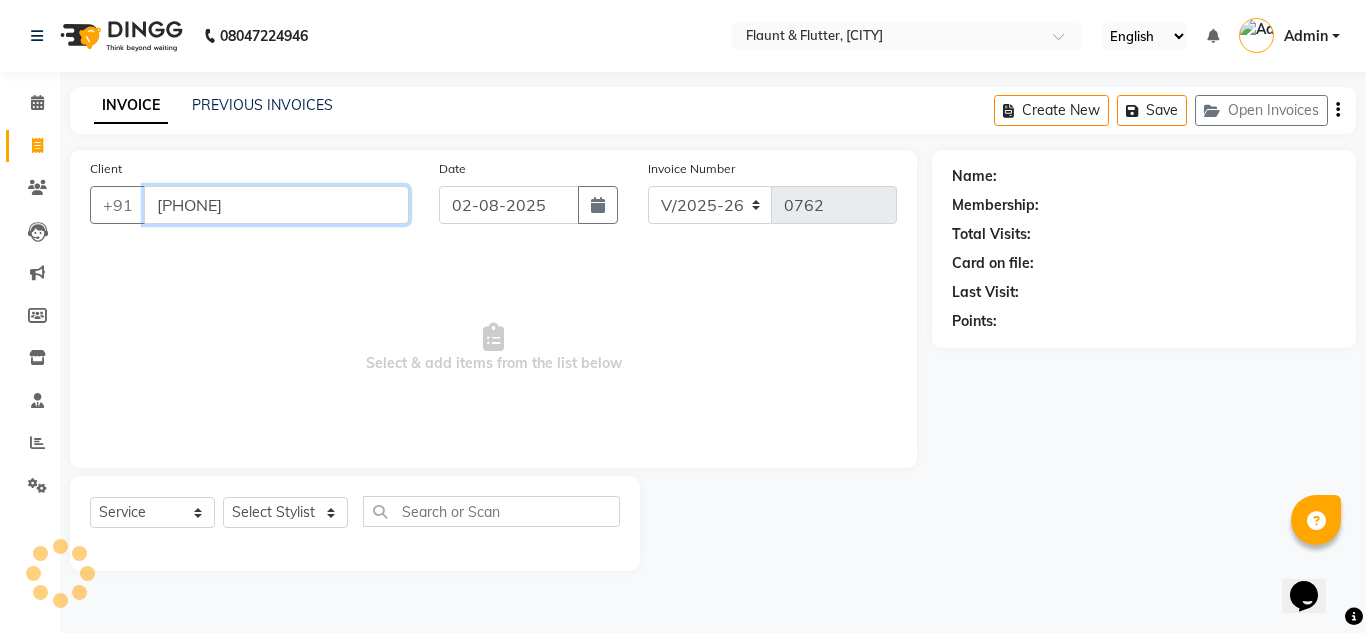 type on "[PHONE]" 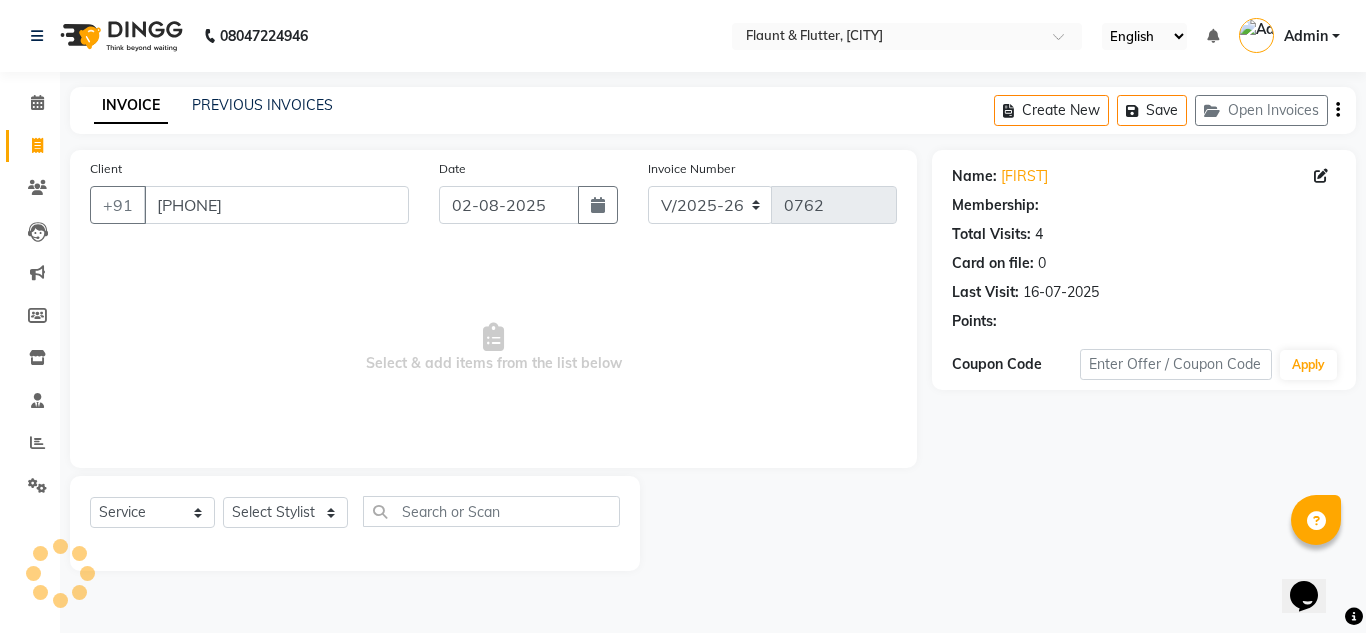 select on "1: Object" 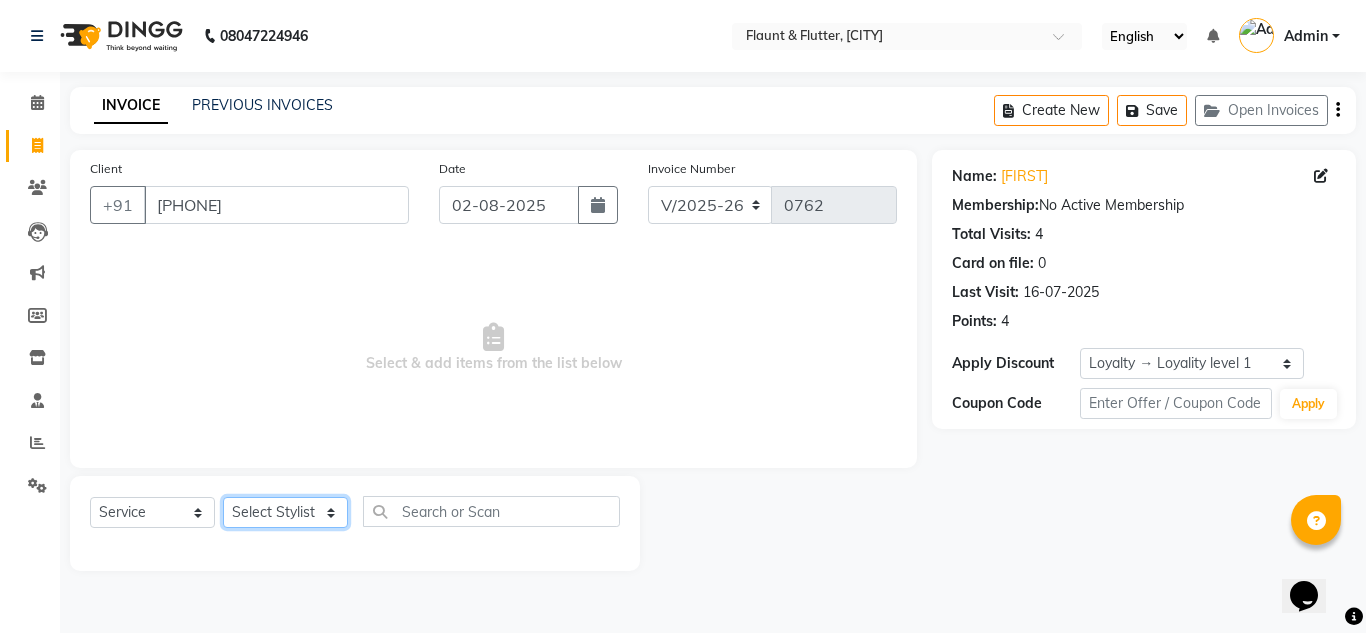 click on "Select Stylist H Robinson Keivom Khushi Krisha Manoranjan Neeta Sonkar Padmini Pradip Praksh Sharma Rakshu Roshni" 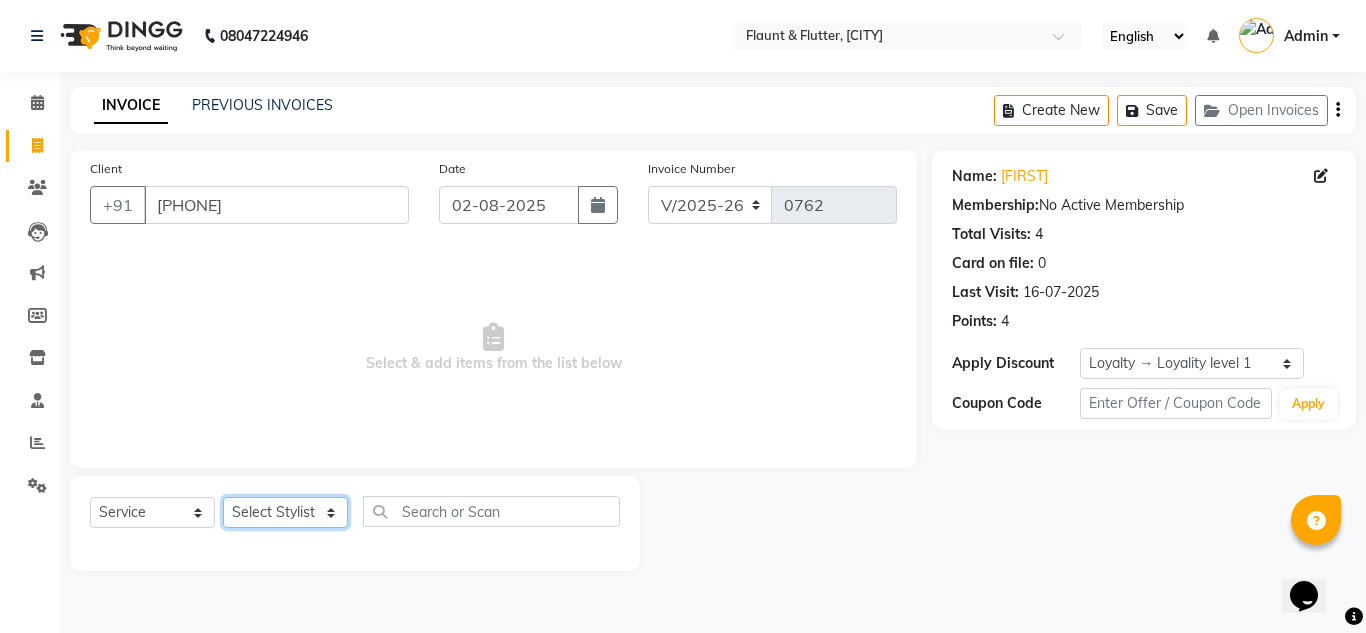 select on "52860" 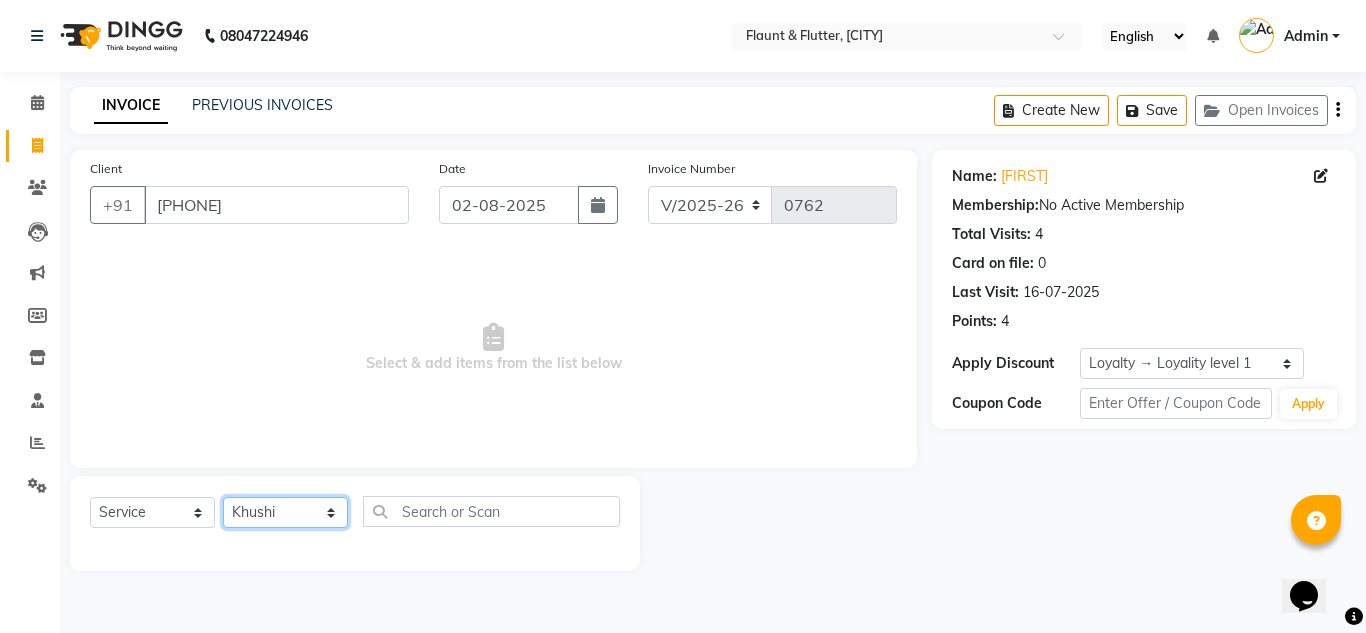 click on "Select Stylist H Robinson Keivom Khushi Krisha Manoranjan Neeta Sonkar Padmini Pradip Praksh Sharma Rakshu Roshni" 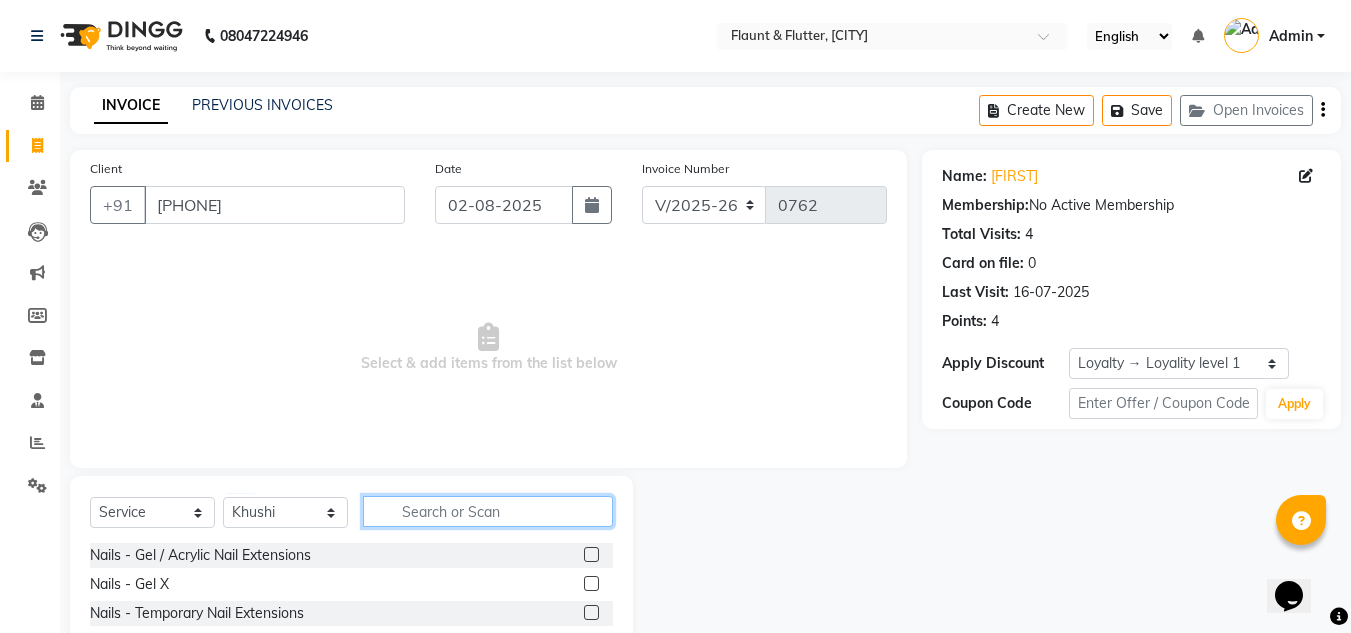 click 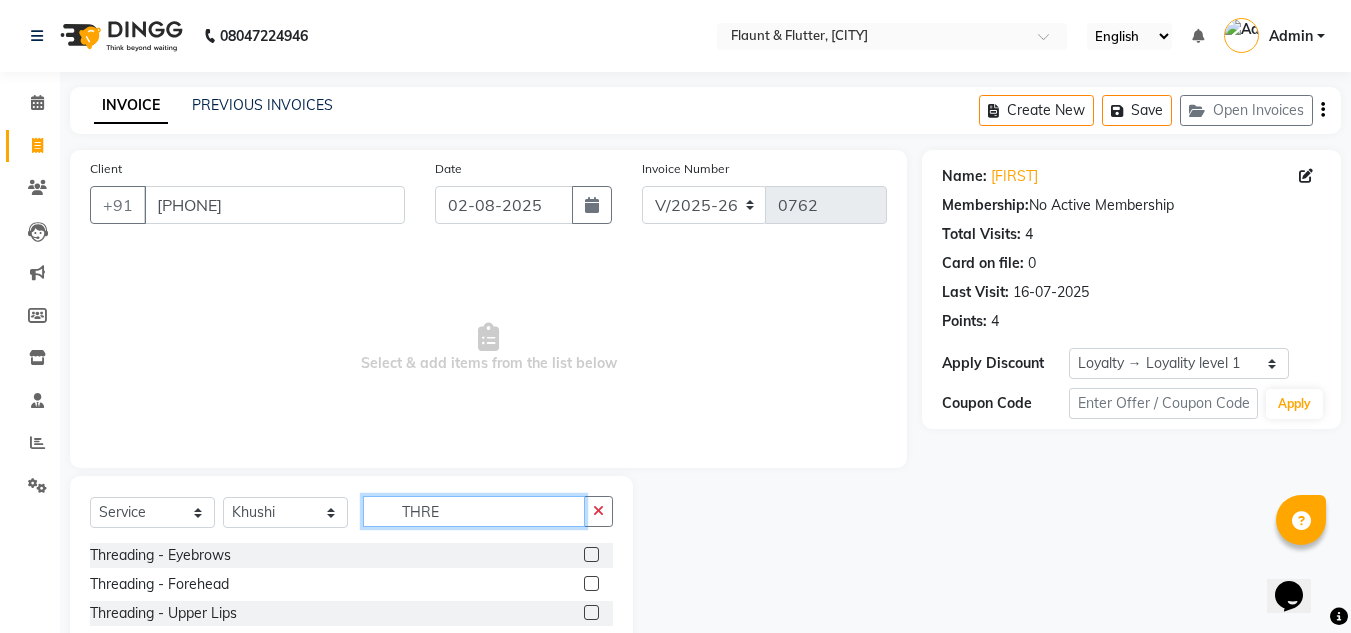 scroll, scrollTop: 142, scrollLeft: 0, axis: vertical 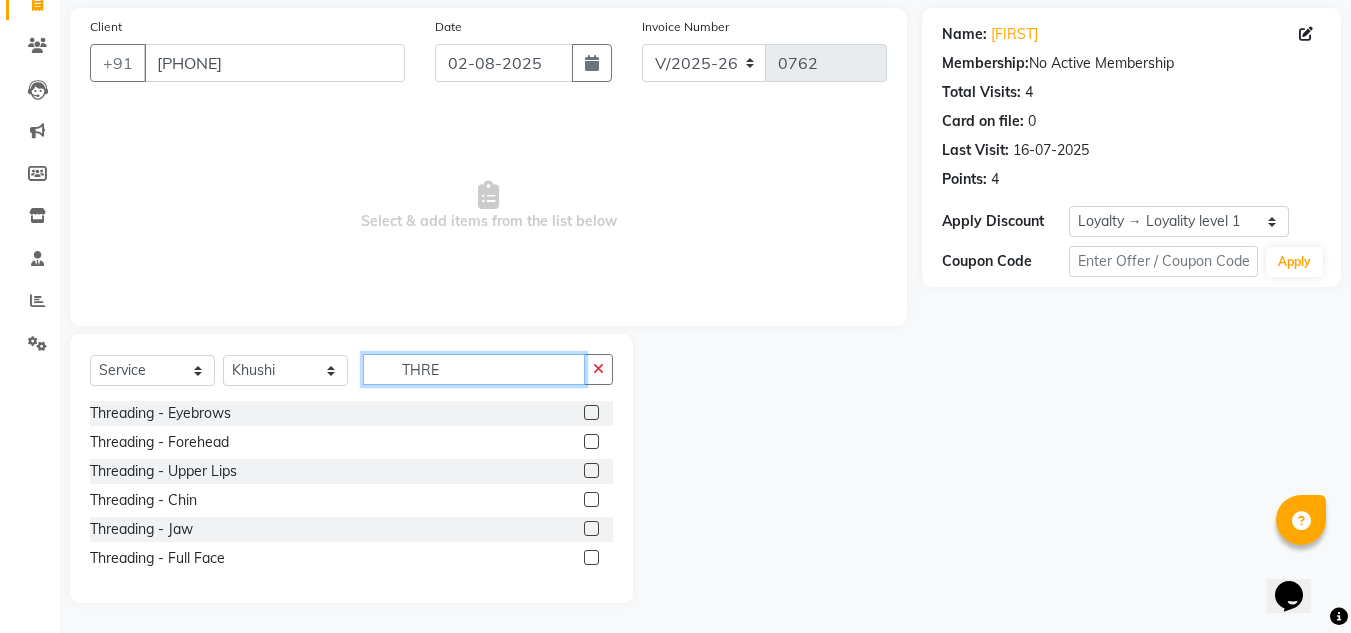 type on "THRE" 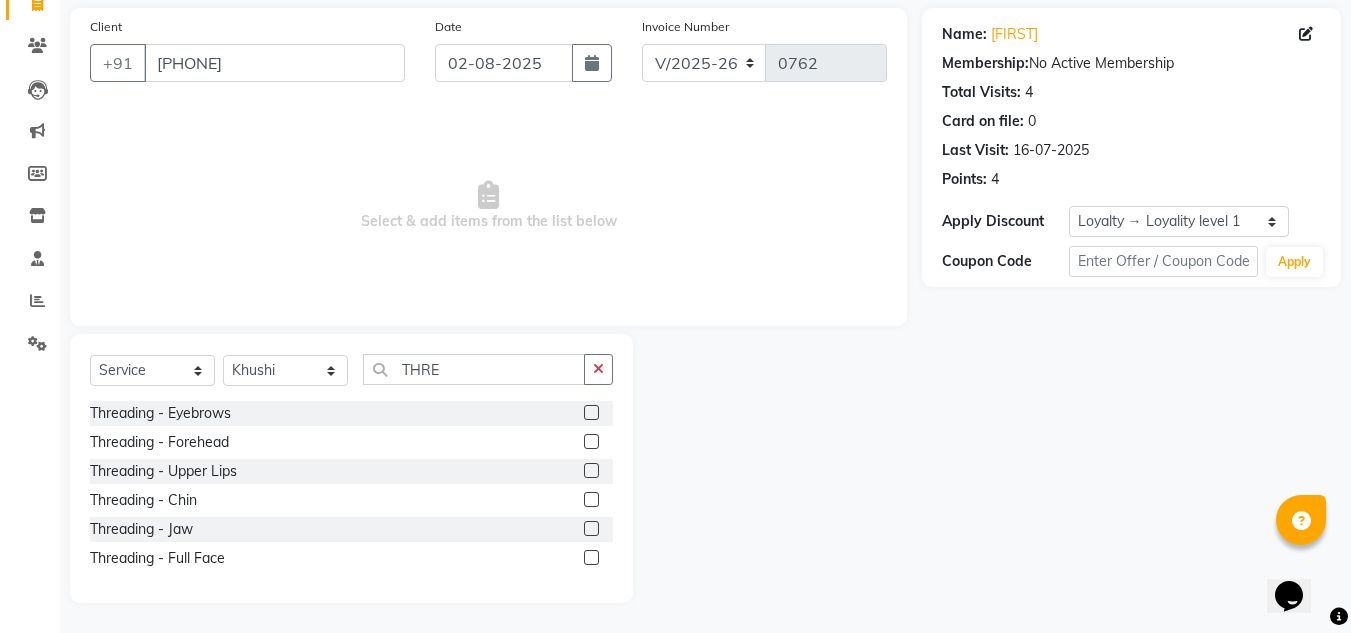 click 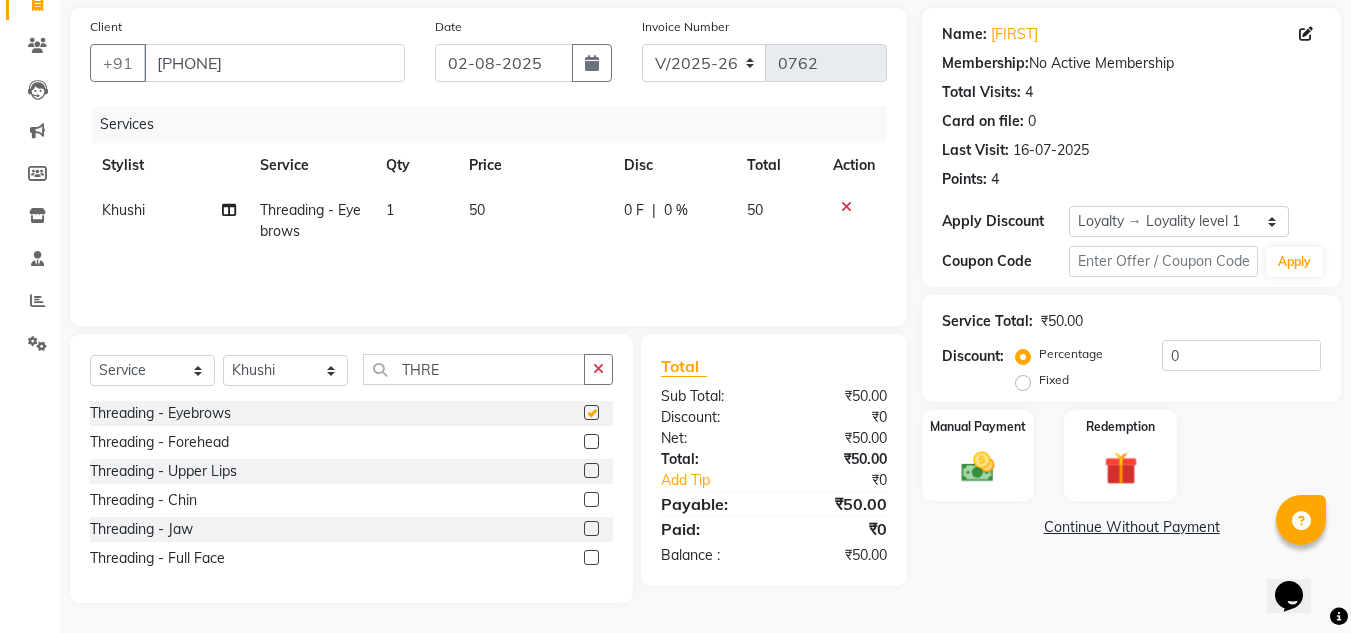 checkbox on "false" 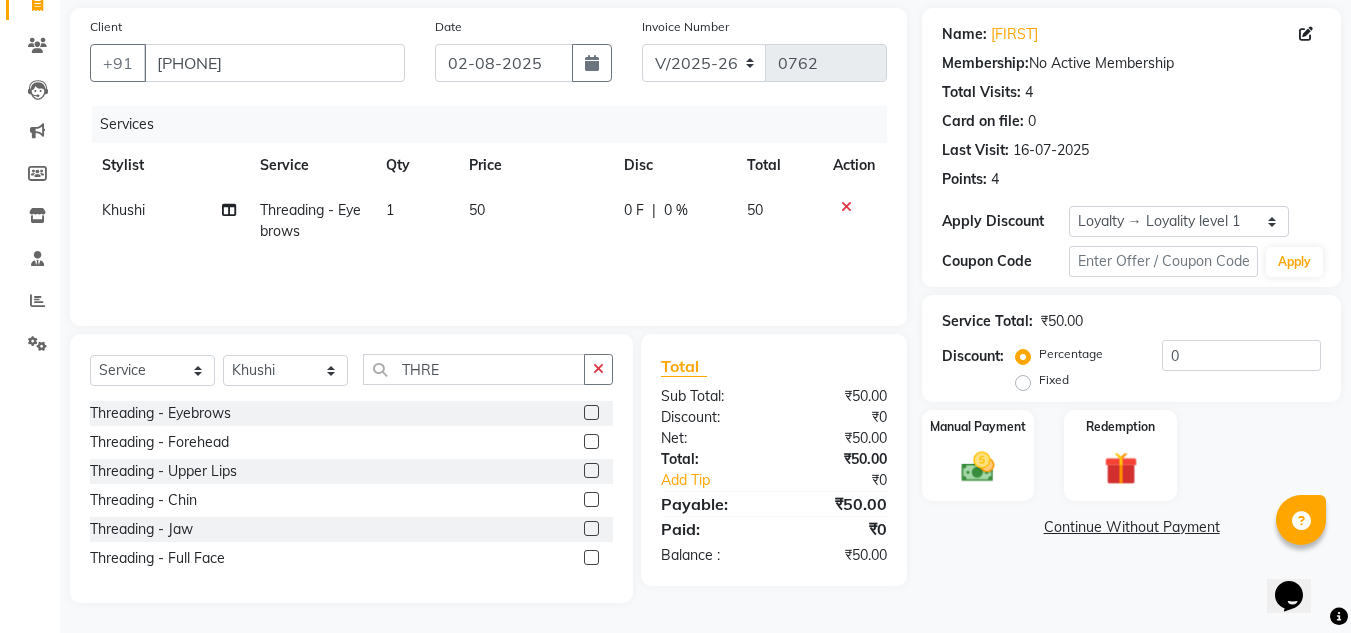 click 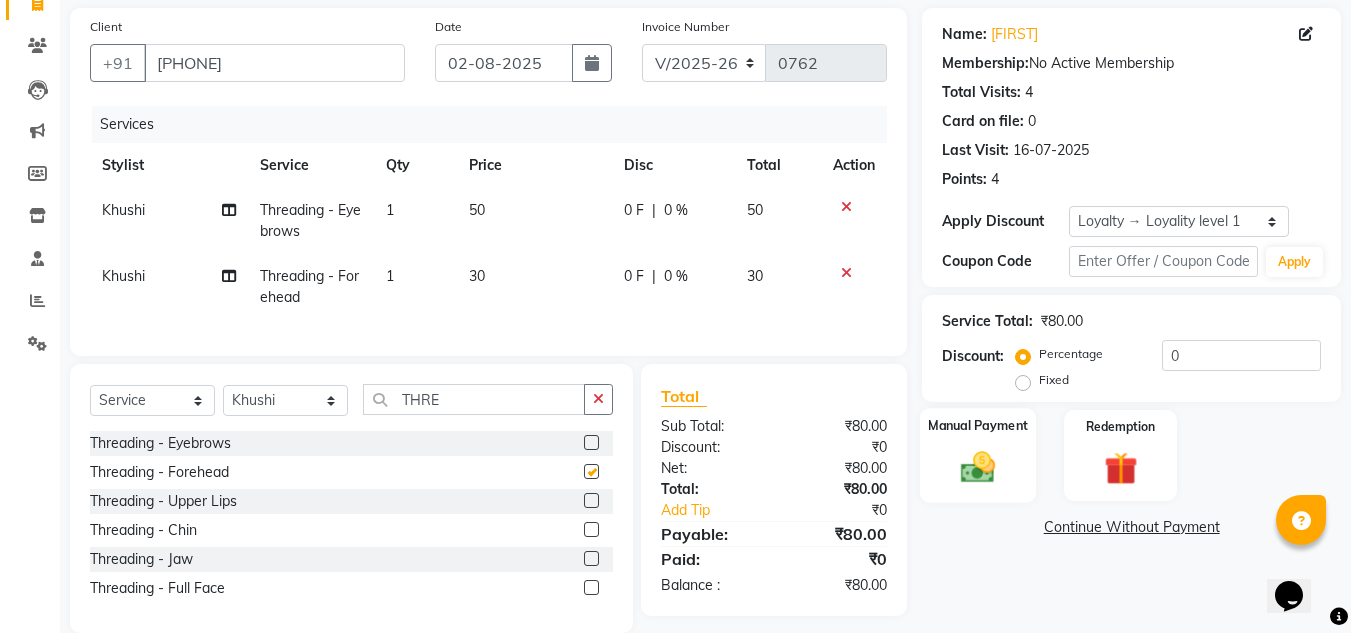 checkbox on "false" 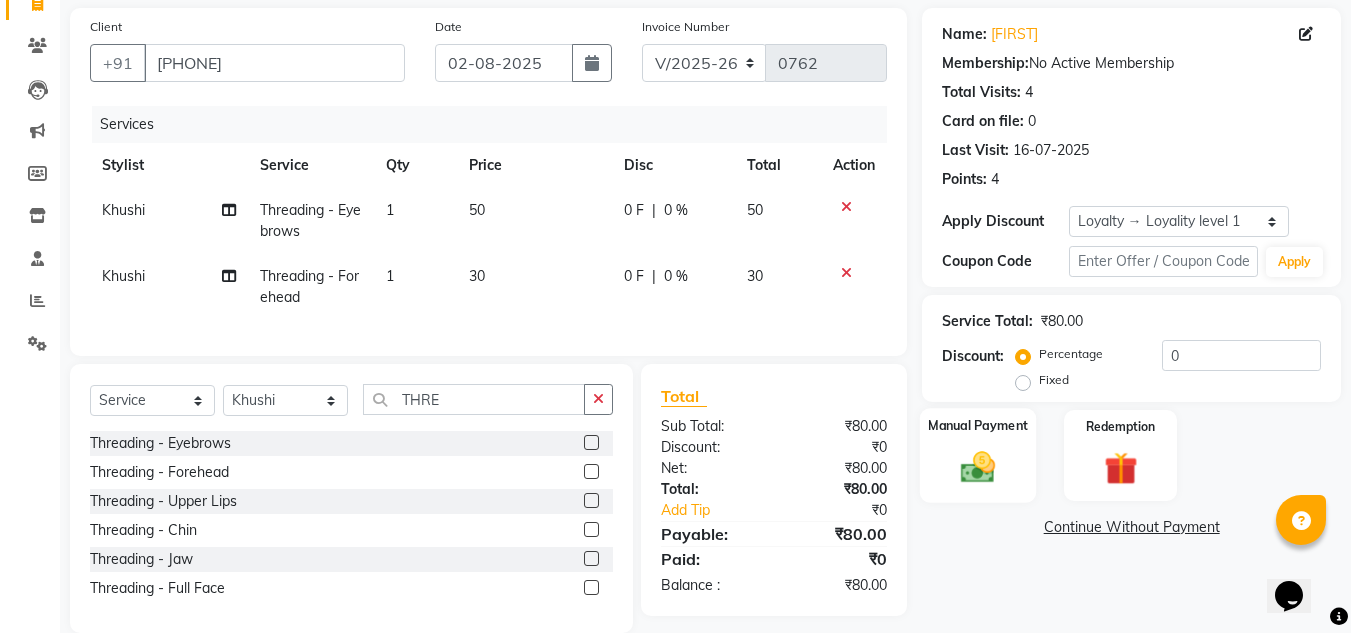 click on "Manual Payment" 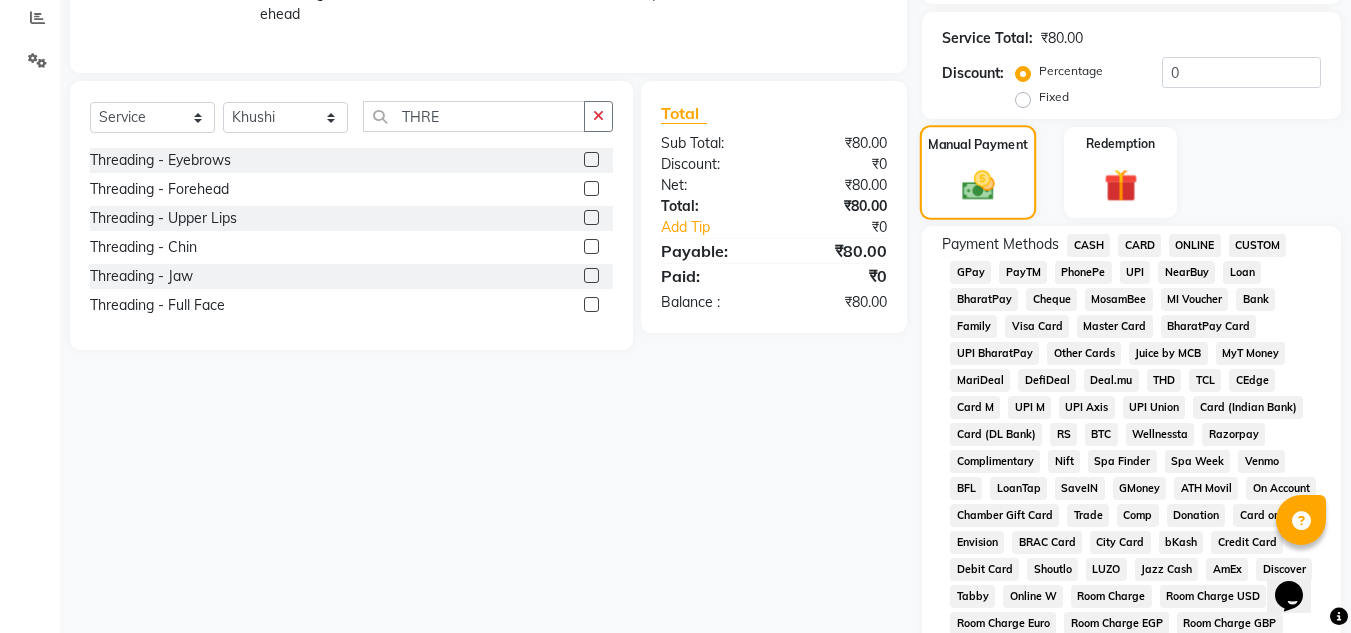 scroll, scrollTop: 424, scrollLeft: 0, axis: vertical 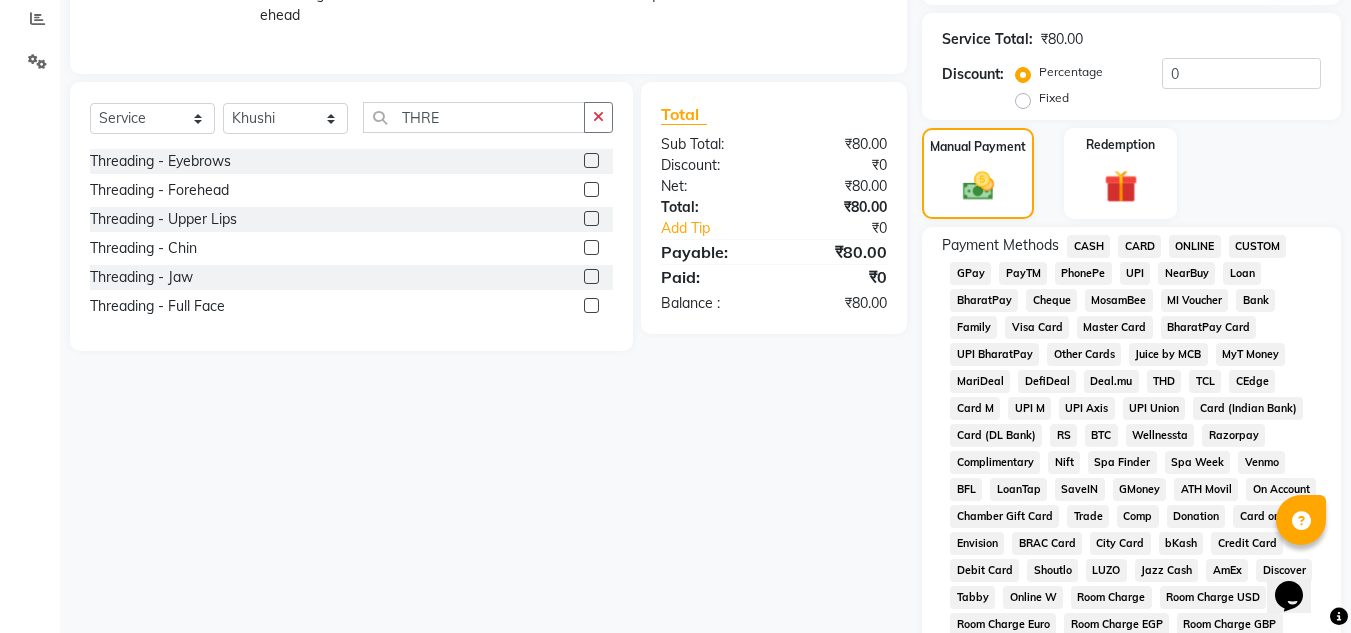 click on "CASH" 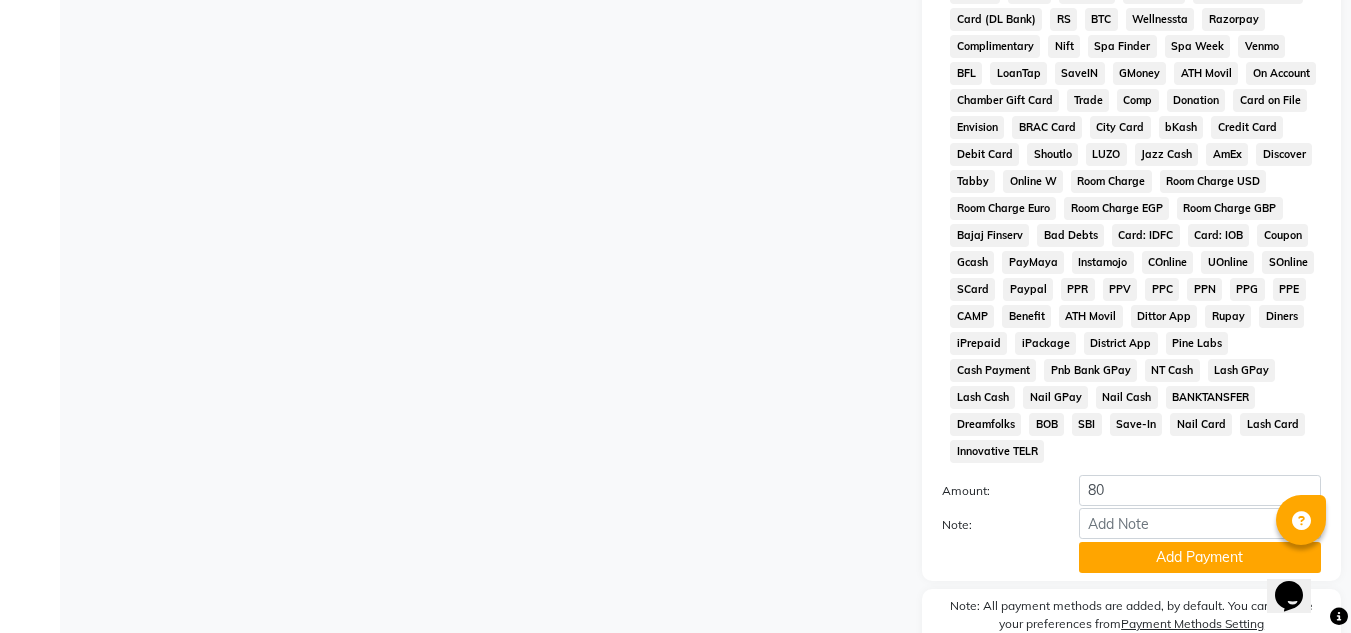 scroll, scrollTop: 908, scrollLeft: 0, axis: vertical 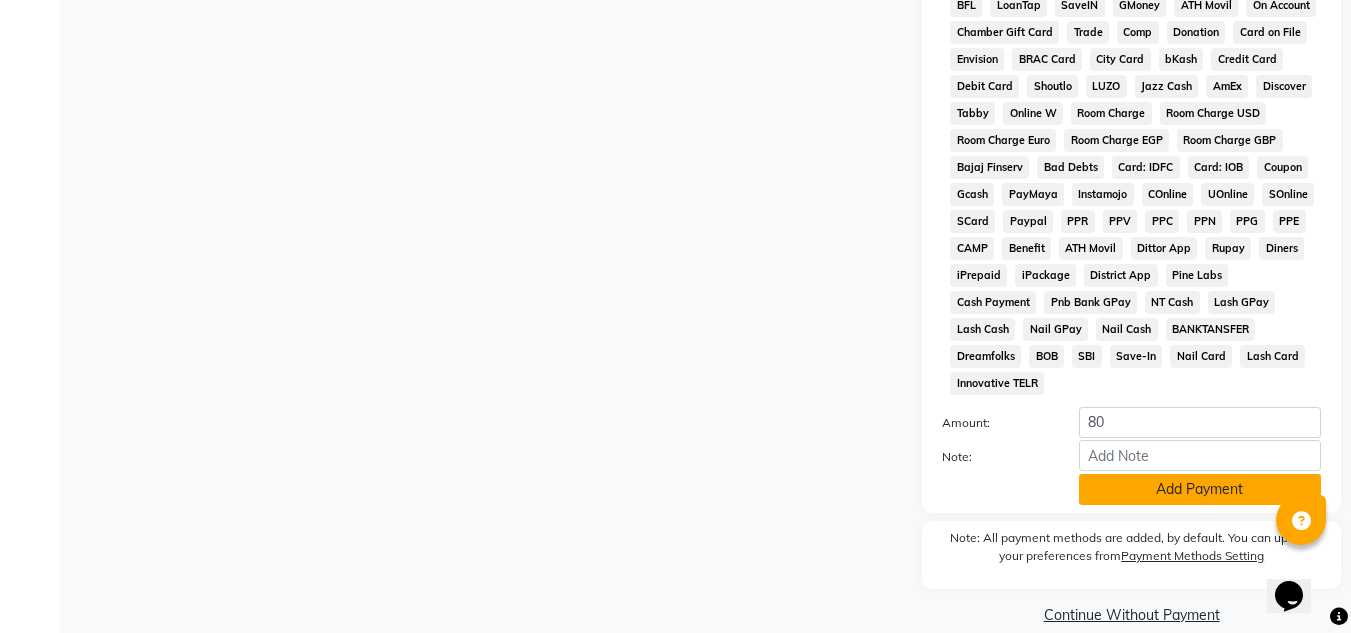 click on "Add Payment" 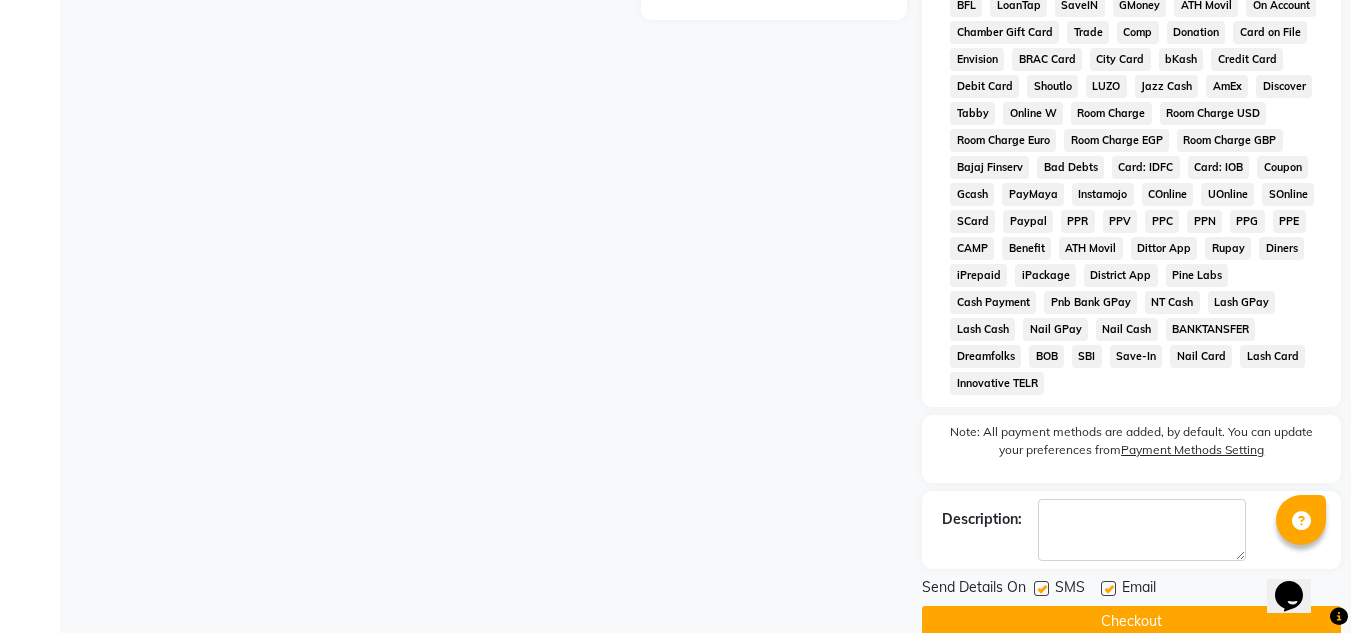 click 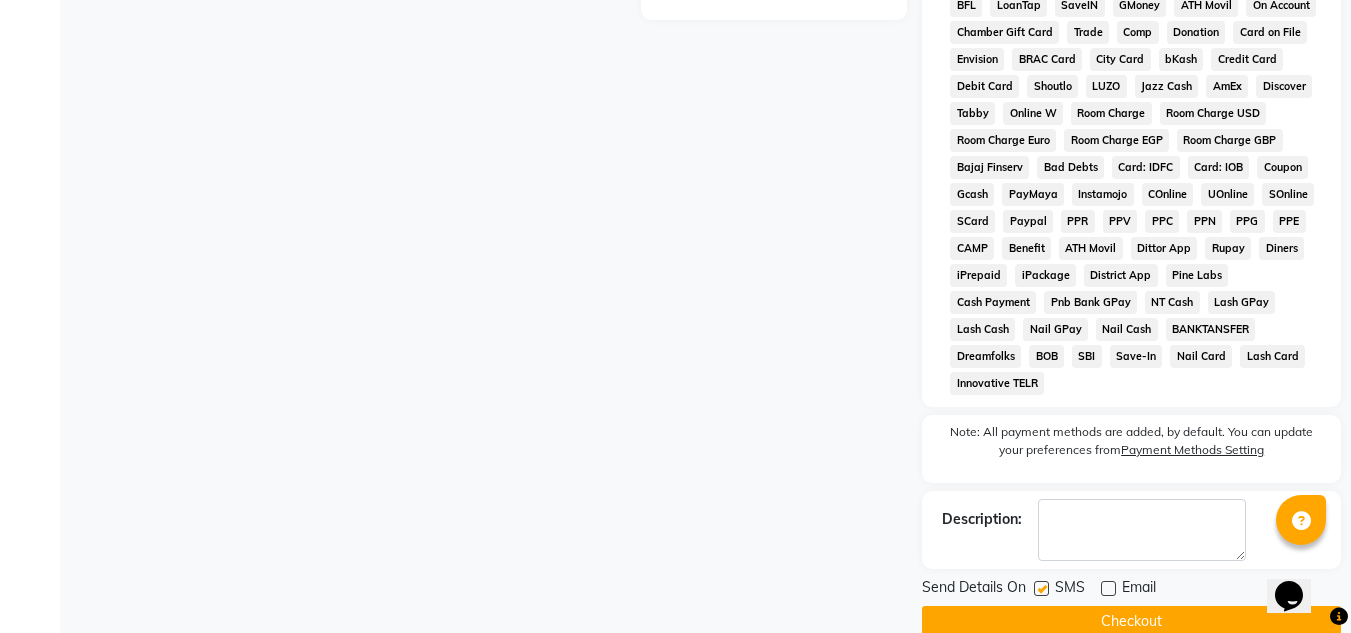 click on "Checkout" 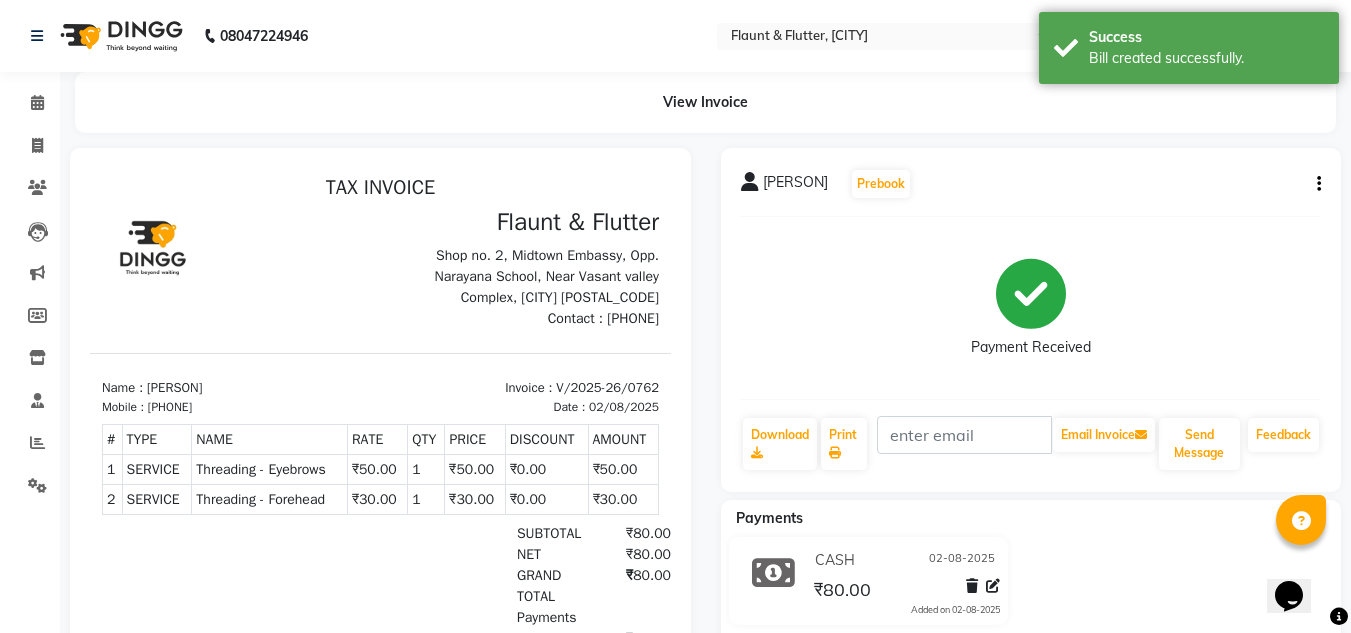 scroll, scrollTop: 0, scrollLeft: 0, axis: both 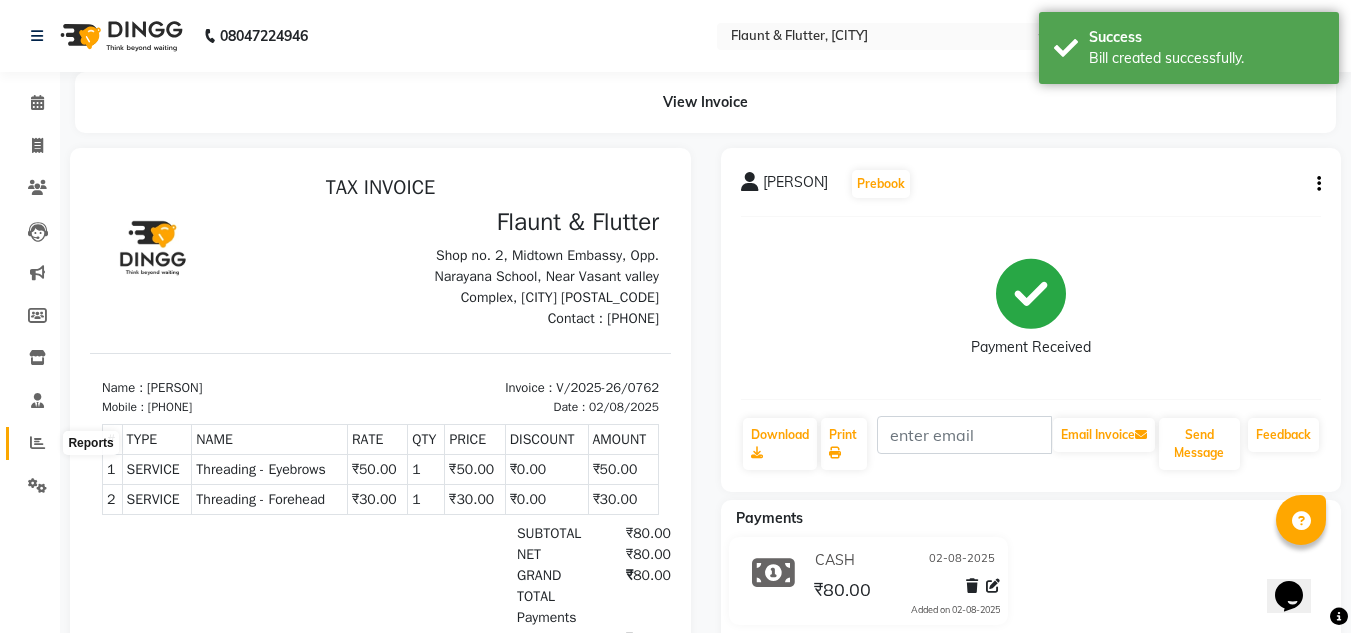 click 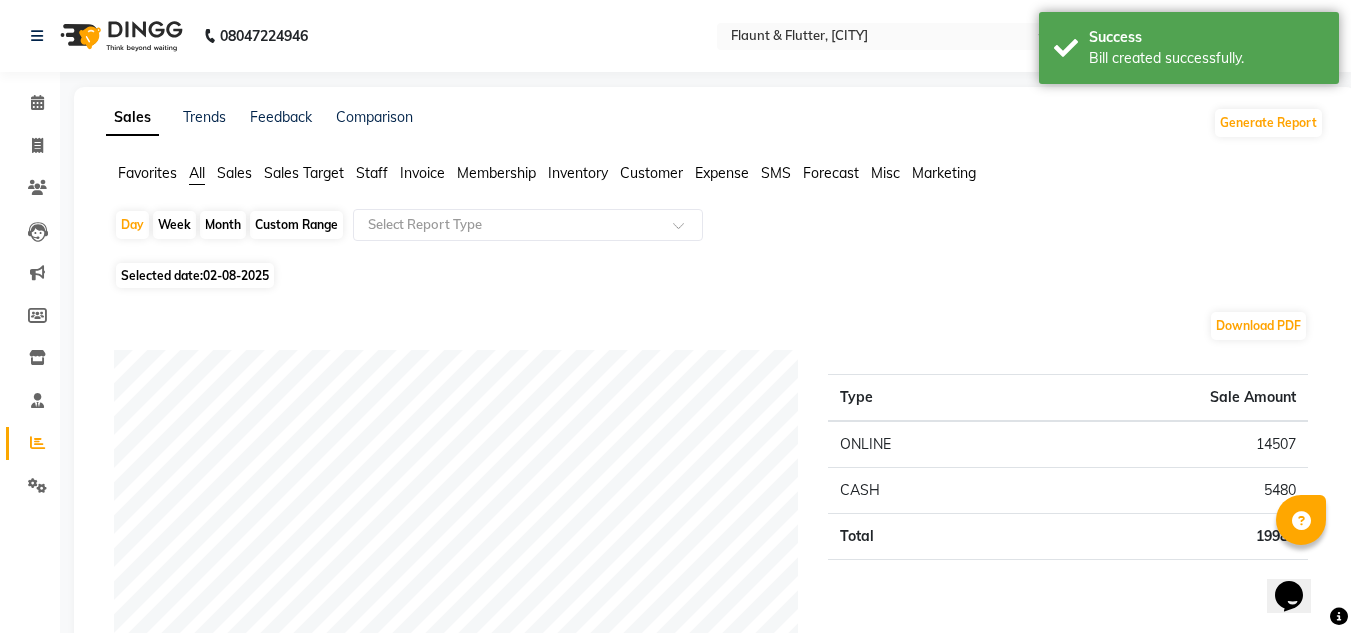click on "Staff" 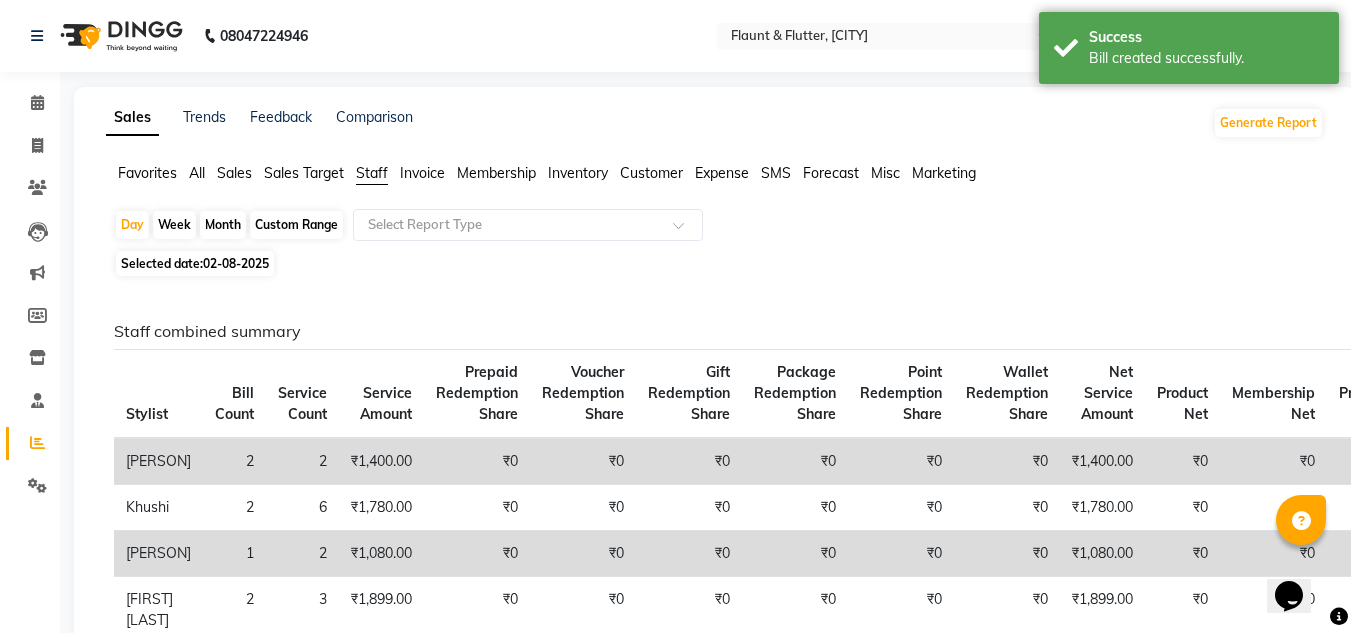 click on "Month" 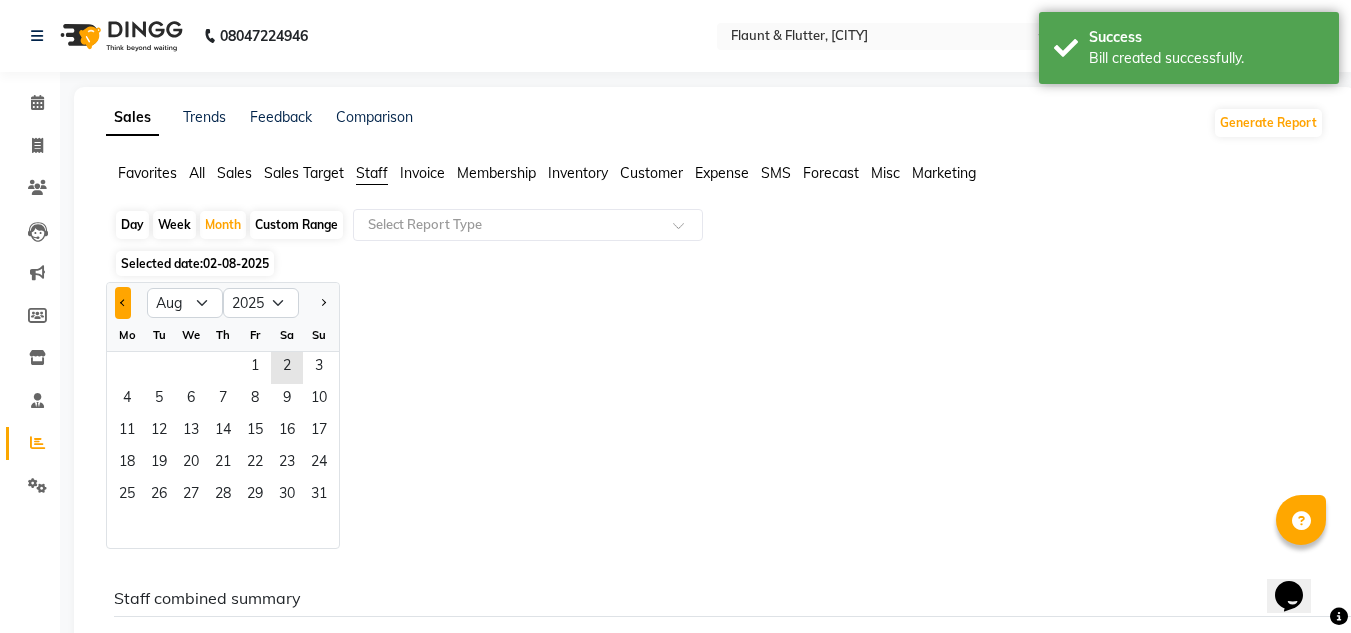 click 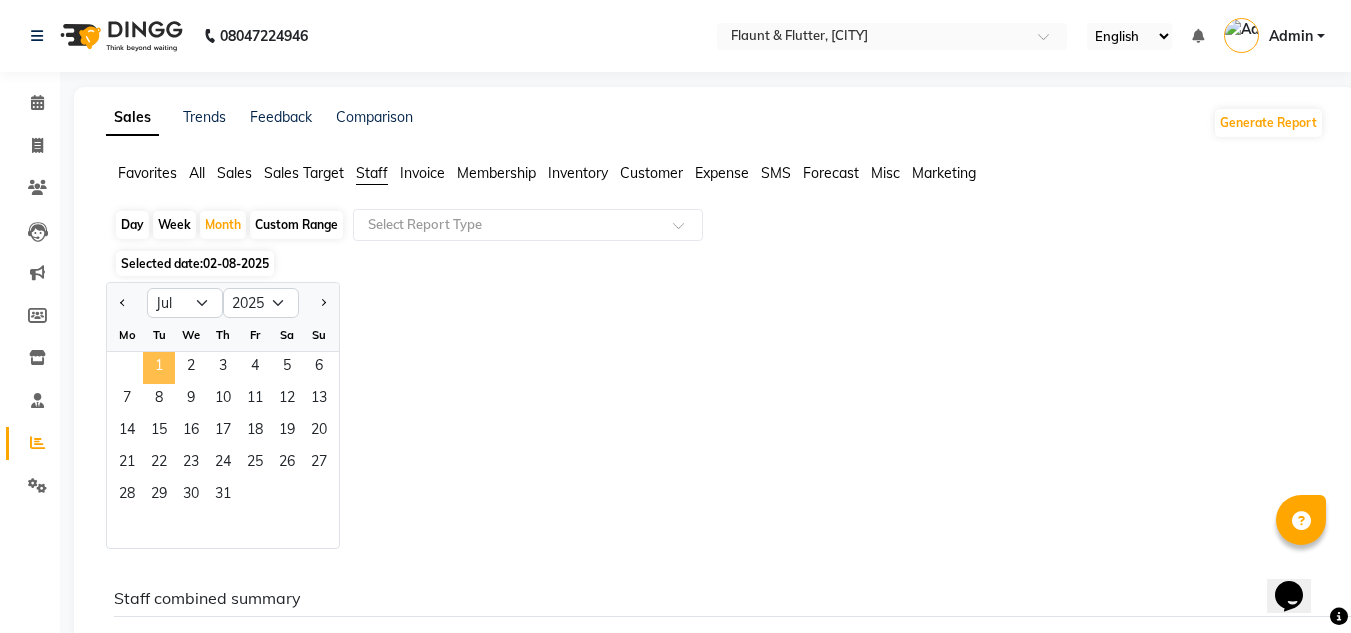 click on "1" 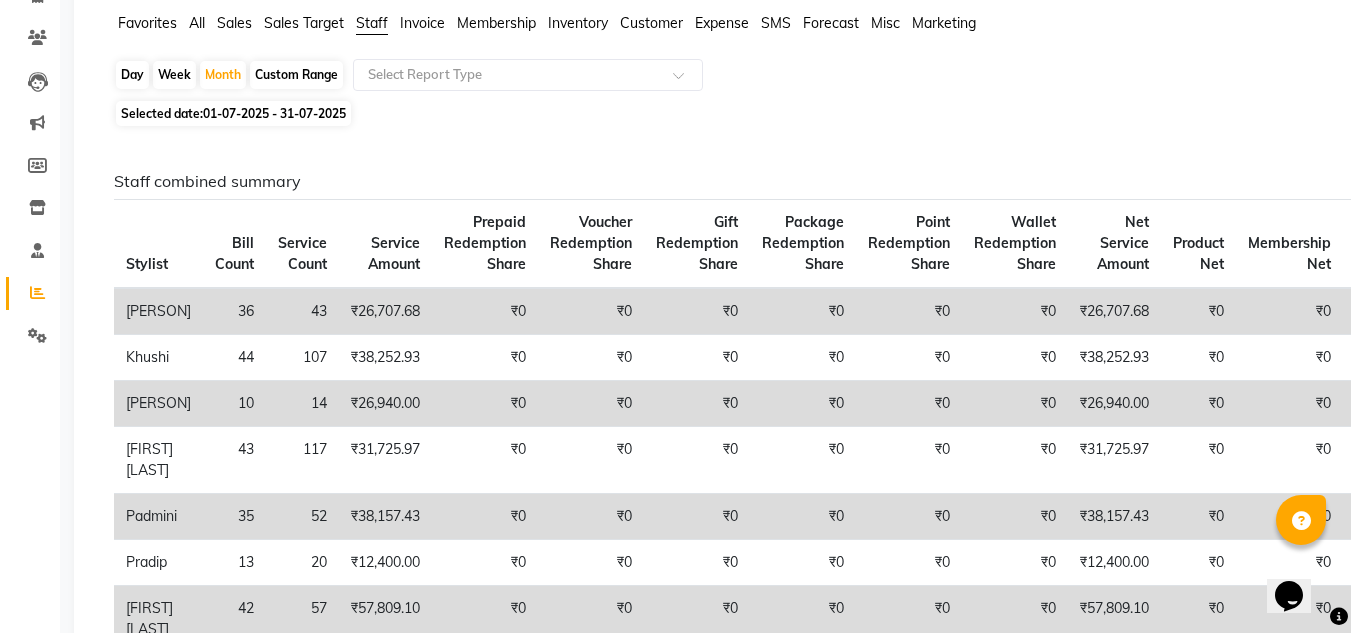 scroll, scrollTop: 0, scrollLeft: 0, axis: both 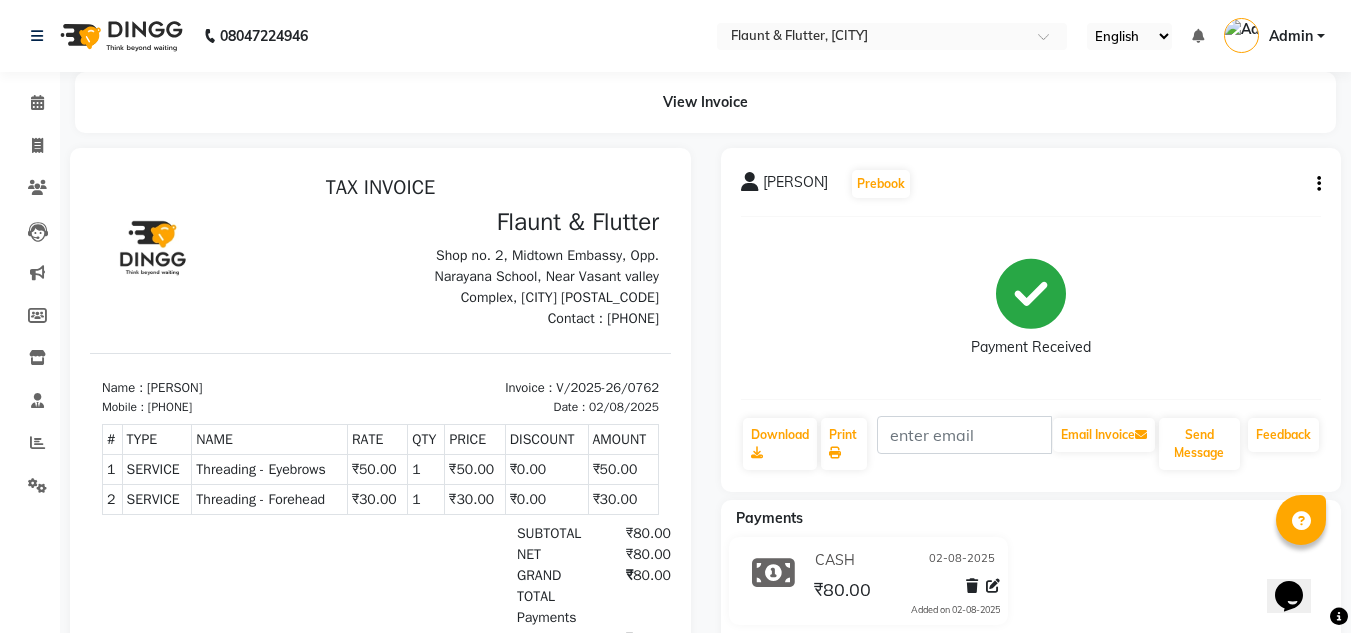 select on "service" 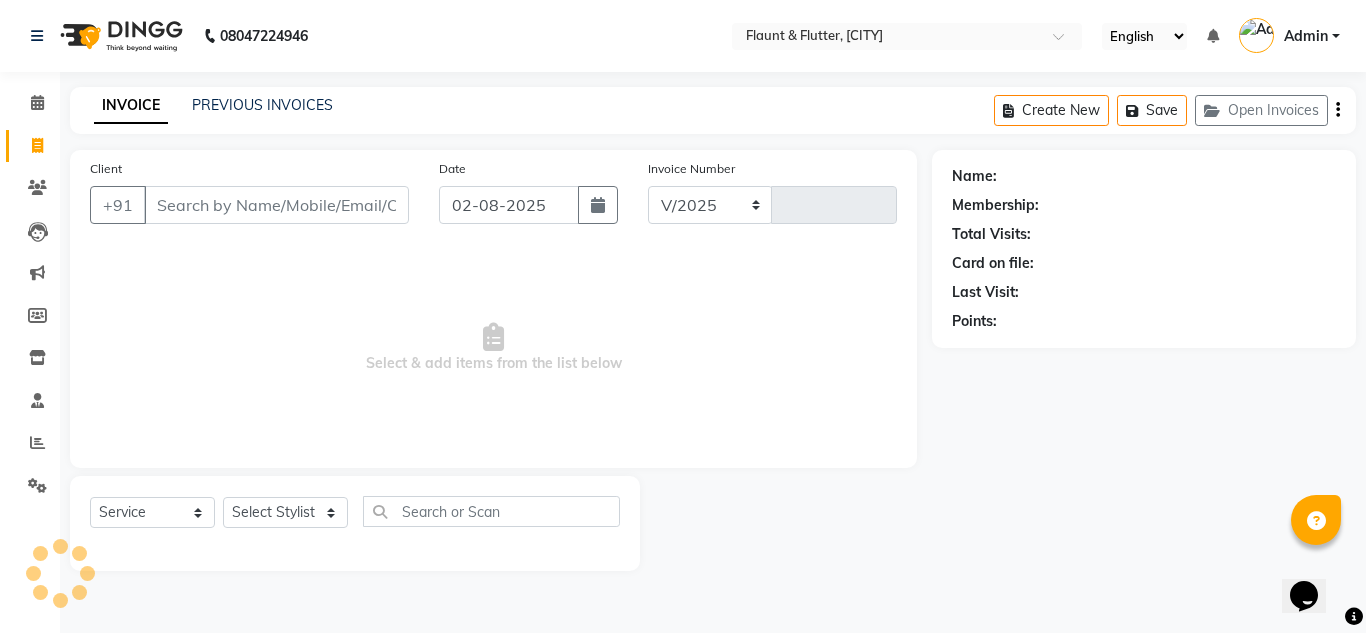 select on "4941" 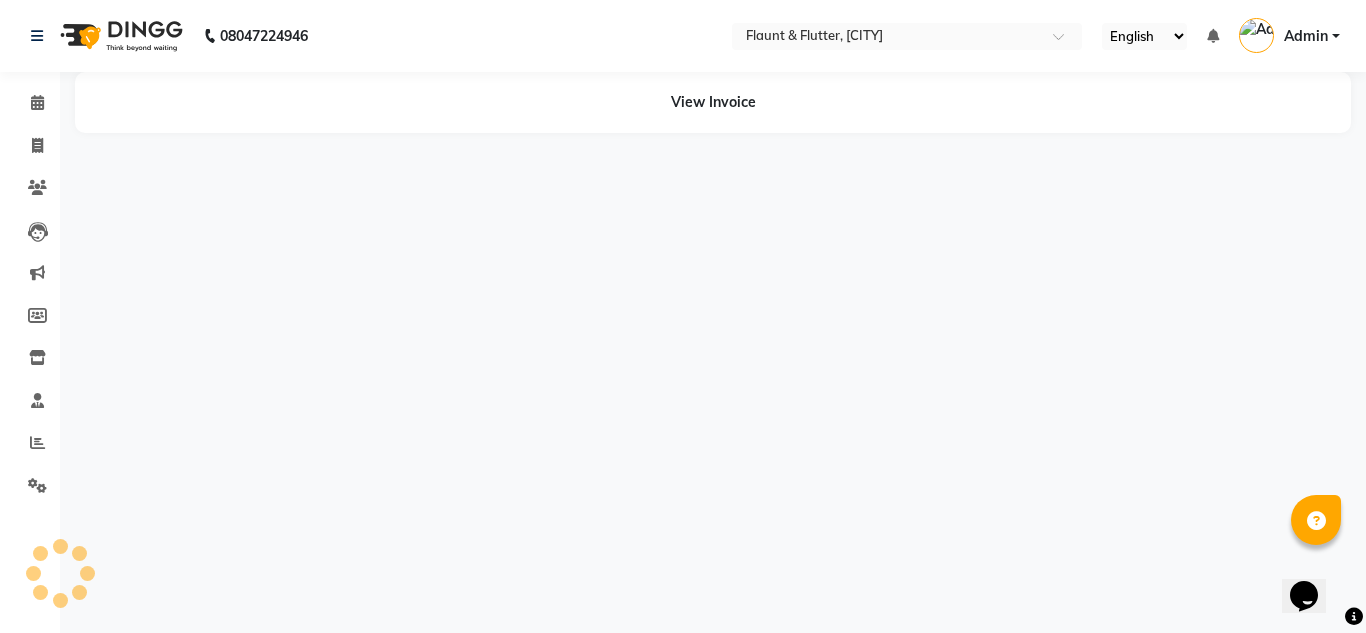 select on "service" 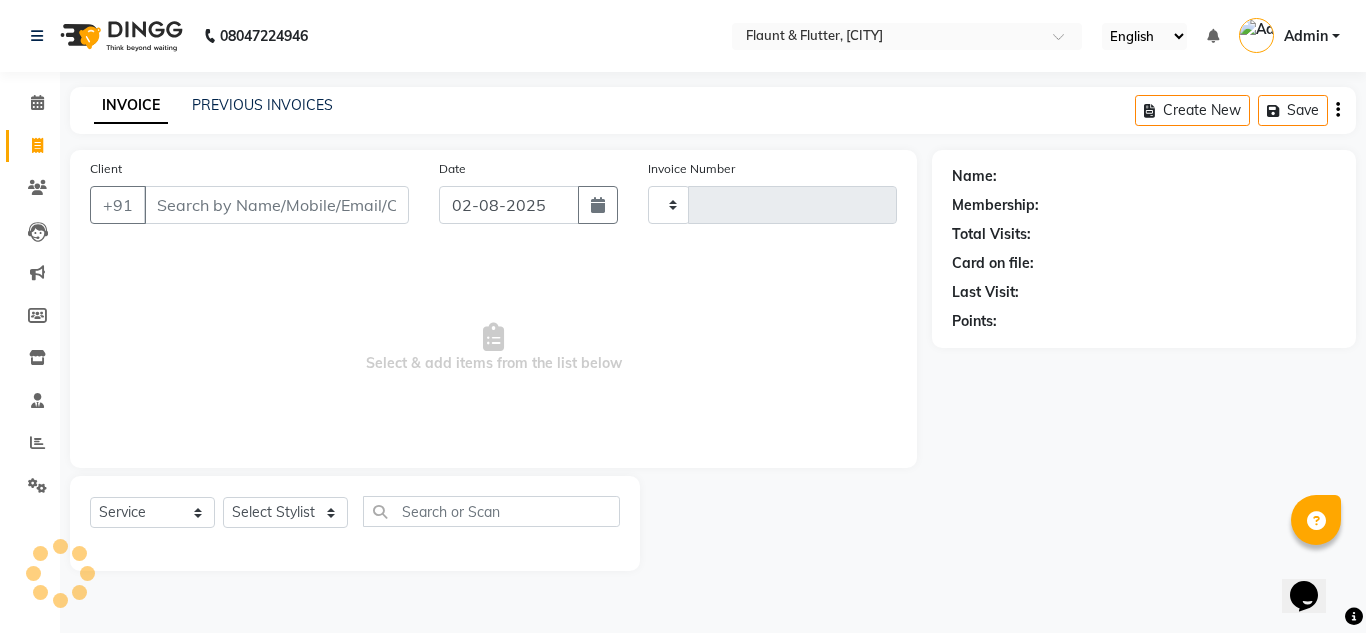 select on "52860" 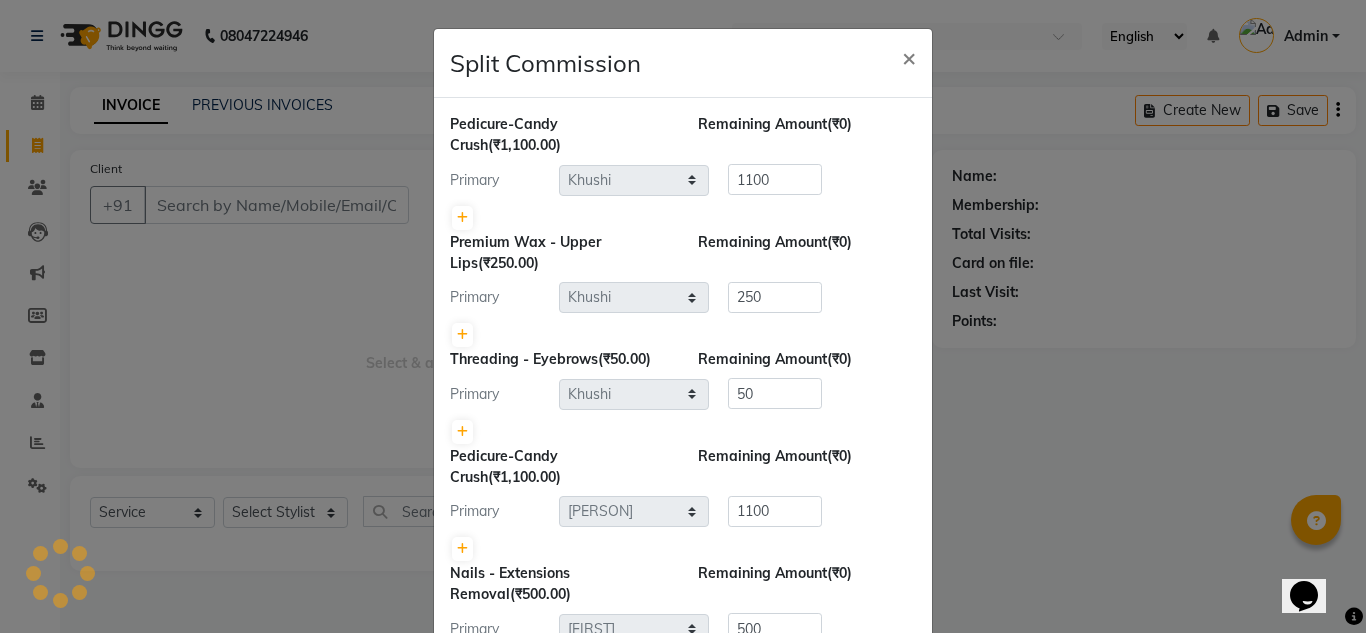 select on "4941" 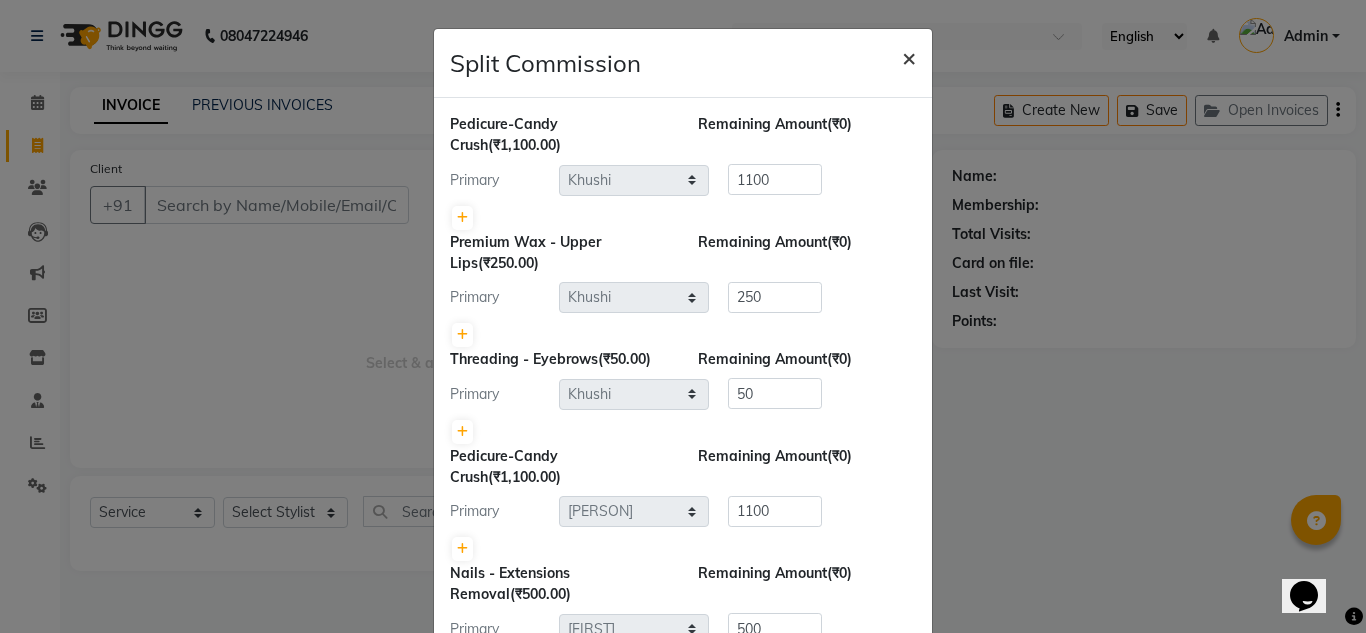 click on "×" 